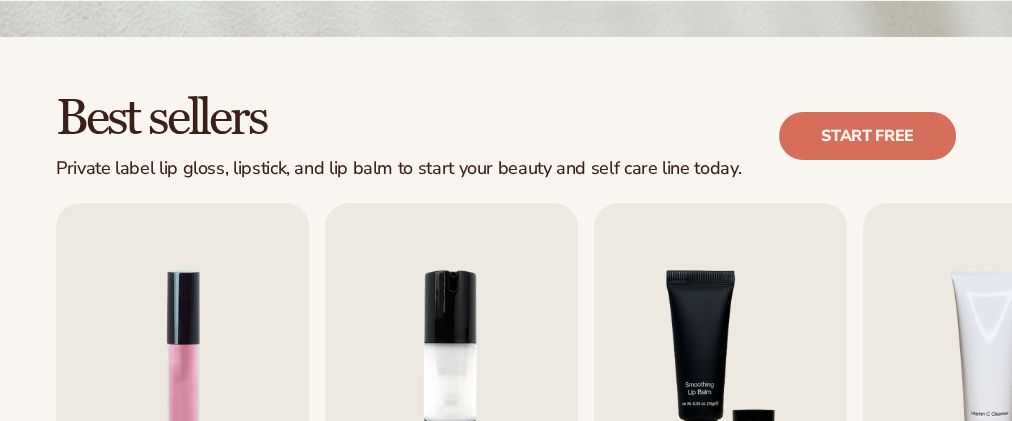 scroll, scrollTop: 700, scrollLeft: 0, axis: vertical 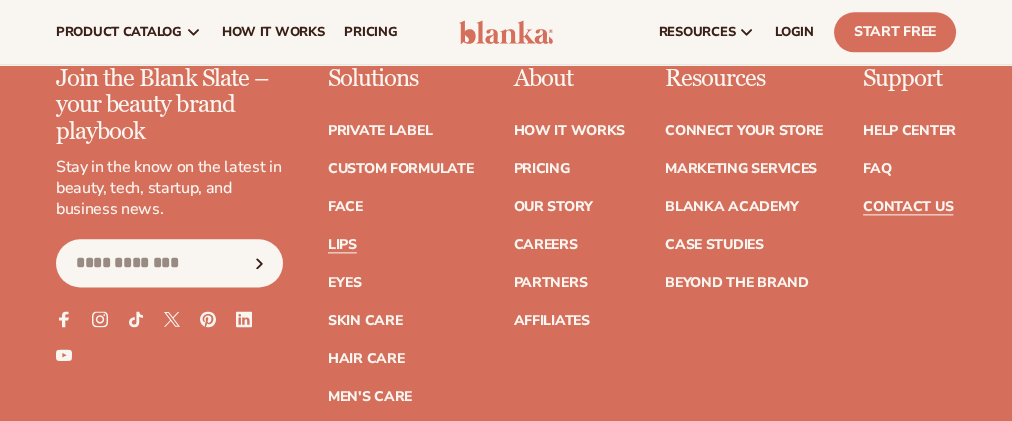 click on "Contact Us" at bounding box center [908, 207] 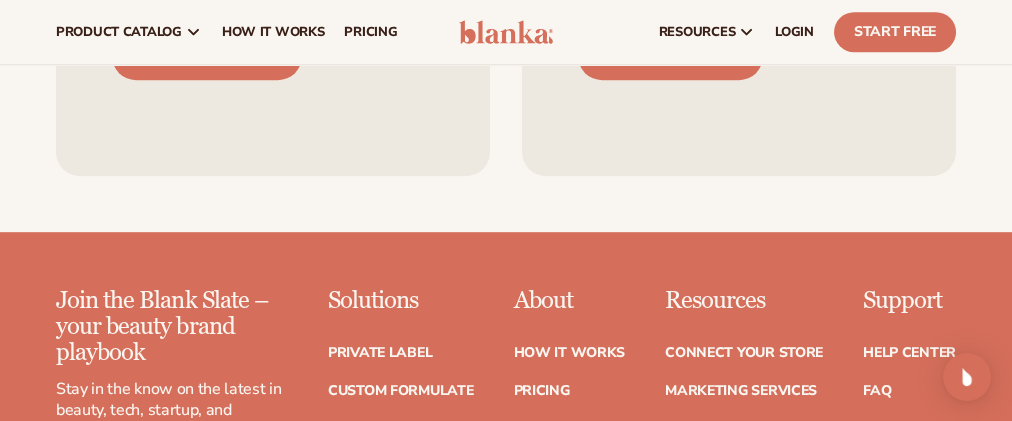scroll, scrollTop: 1900, scrollLeft: 0, axis: vertical 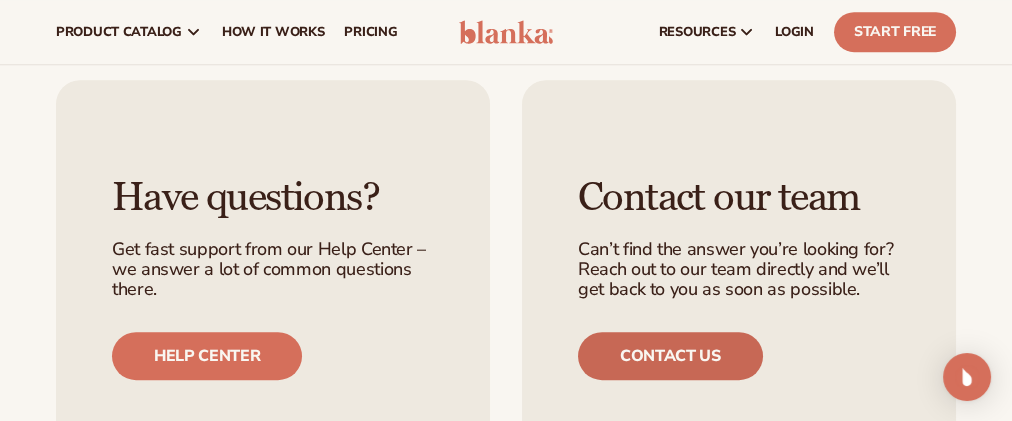 click on "Contact us" at bounding box center (670, 356) 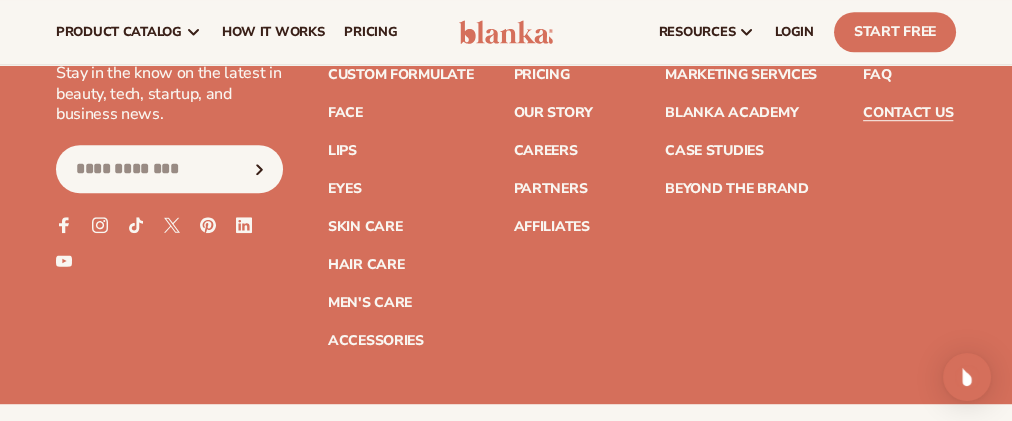 scroll, scrollTop: 2400, scrollLeft: 0, axis: vertical 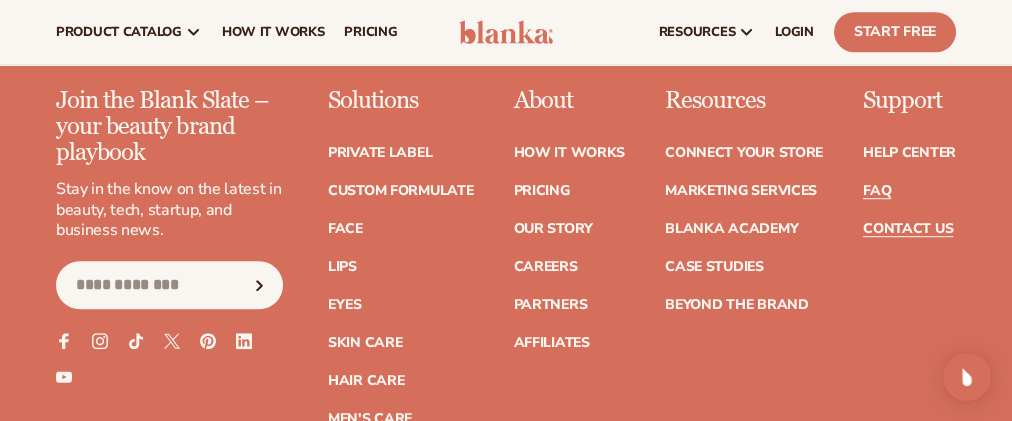 click on "FAQ" at bounding box center [877, 191] 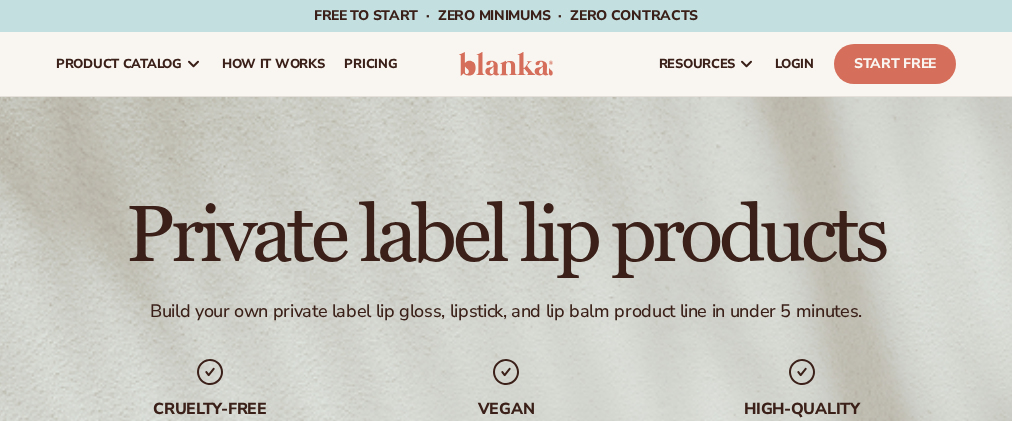 scroll, scrollTop: 0, scrollLeft: 0, axis: both 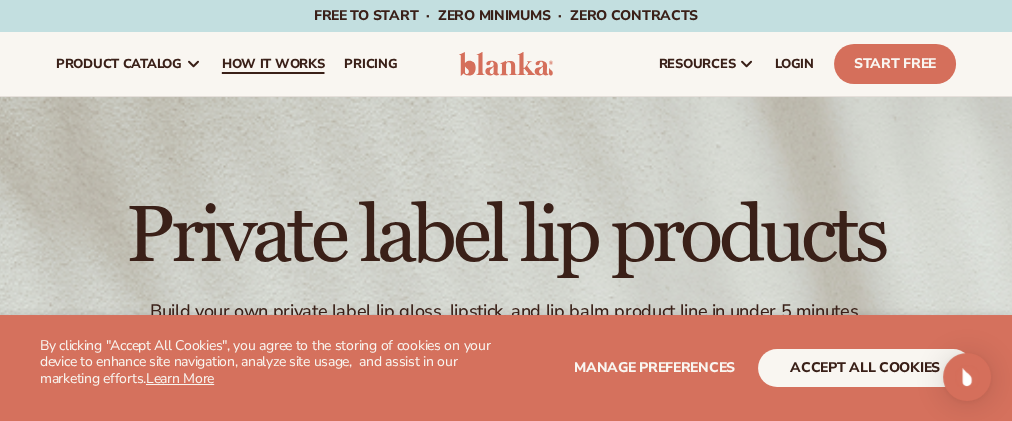 click on "How It Works" at bounding box center (273, 64) 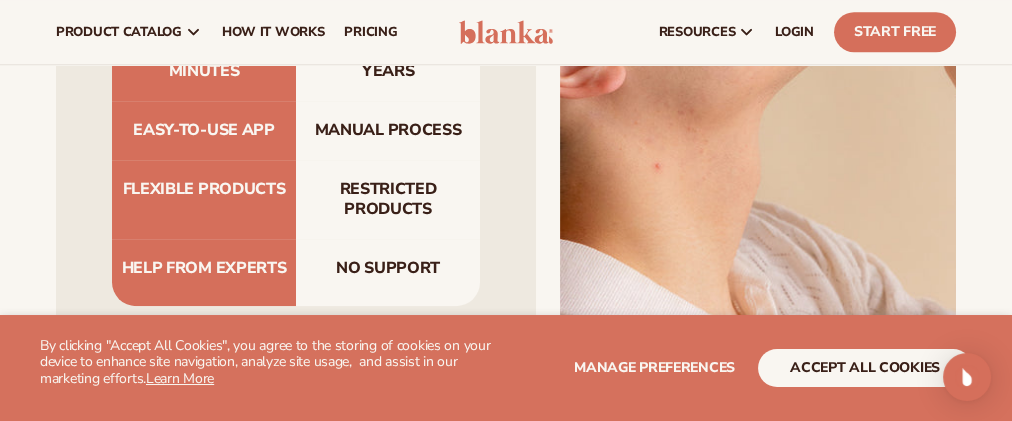 scroll, scrollTop: 2100, scrollLeft: 0, axis: vertical 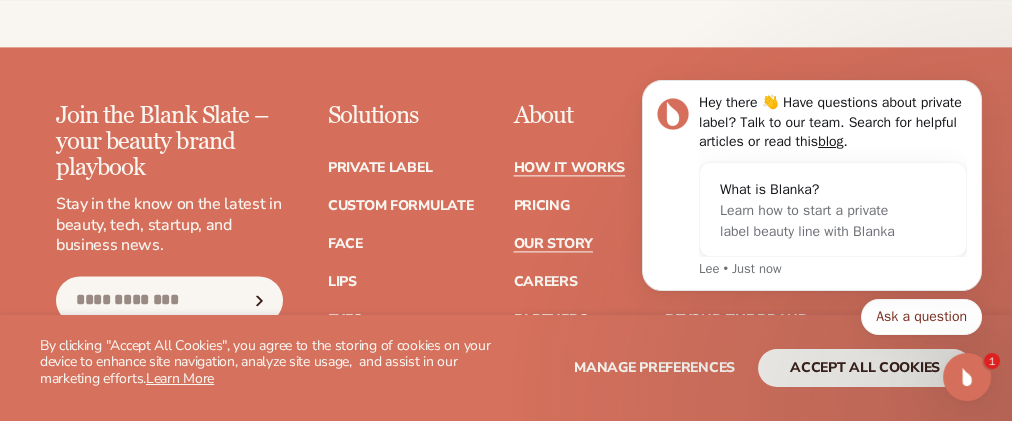 click on "Our Story" at bounding box center (552, 244) 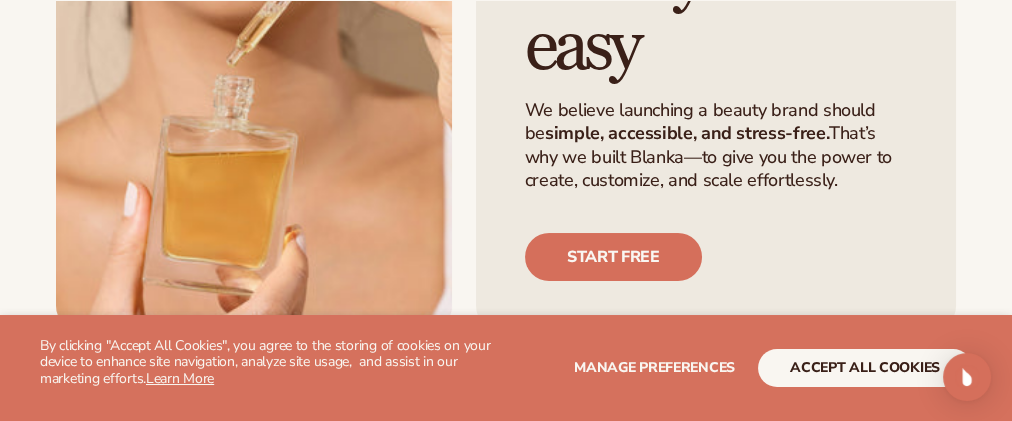 scroll, scrollTop: 300, scrollLeft: 0, axis: vertical 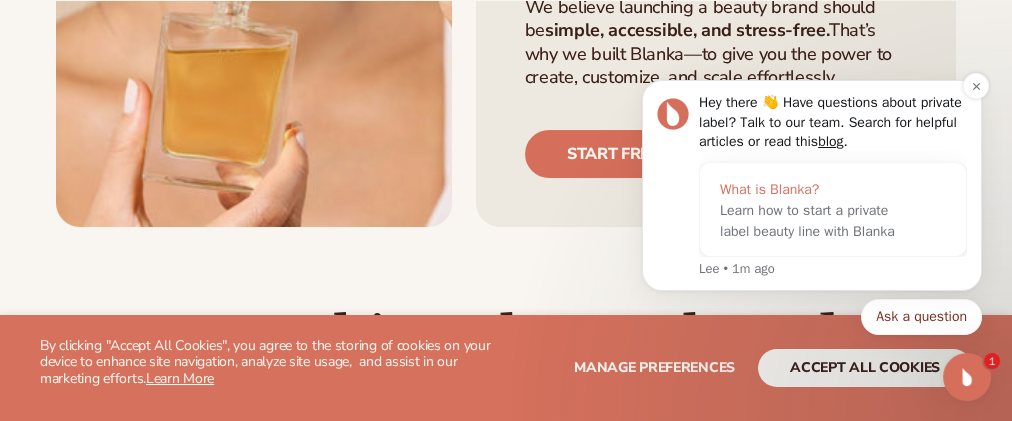 click on "Learn how to start a private label beauty line with Blanka" at bounding box center (807, 221) 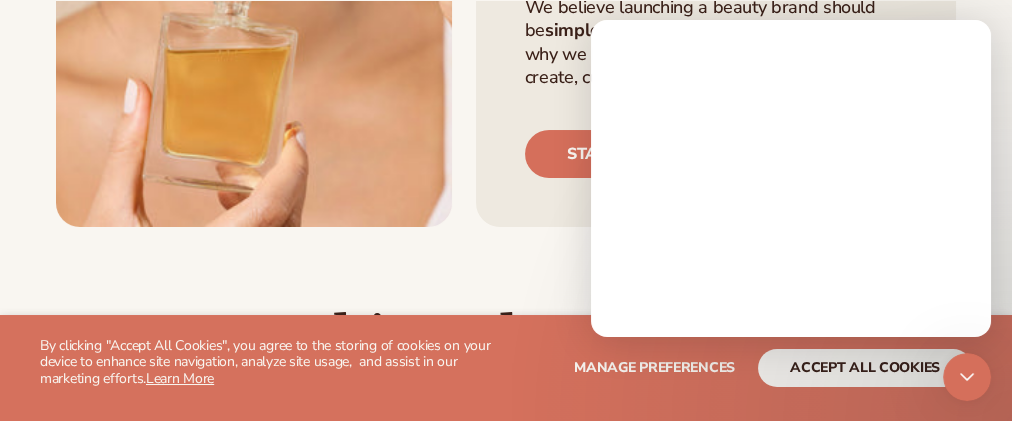 scroll, scrollTop: 0, scrollLeft: 0, axis: both 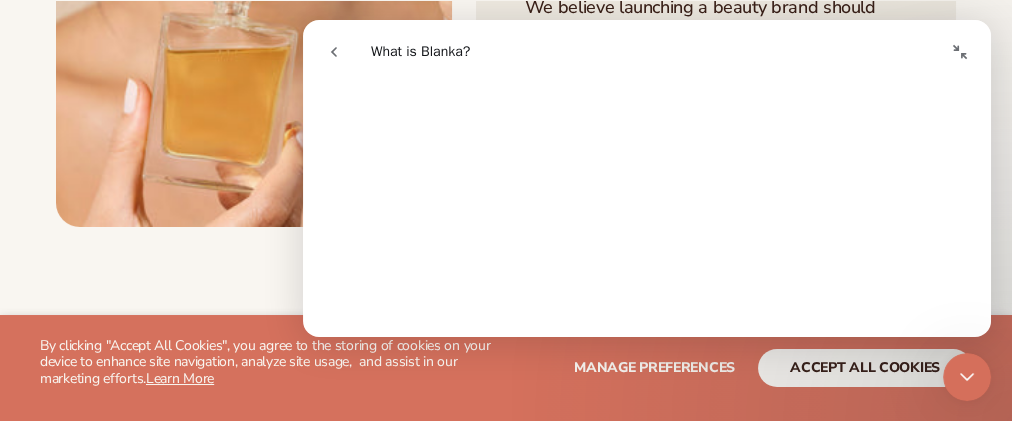 click on "Launching a beauty brand  used to be really hard
Before Blanka, starting a beauty brand meant huge upfront costs, minimum order quantities, complicated supply chains, and inventory headaches. It was an industry built for big brands, not entrepreneurs. We saw entrepreneurs struggling with sourcing, branding, and fulfillment— so we decided to change that.
see how it works" at bounding box center (506, 461) 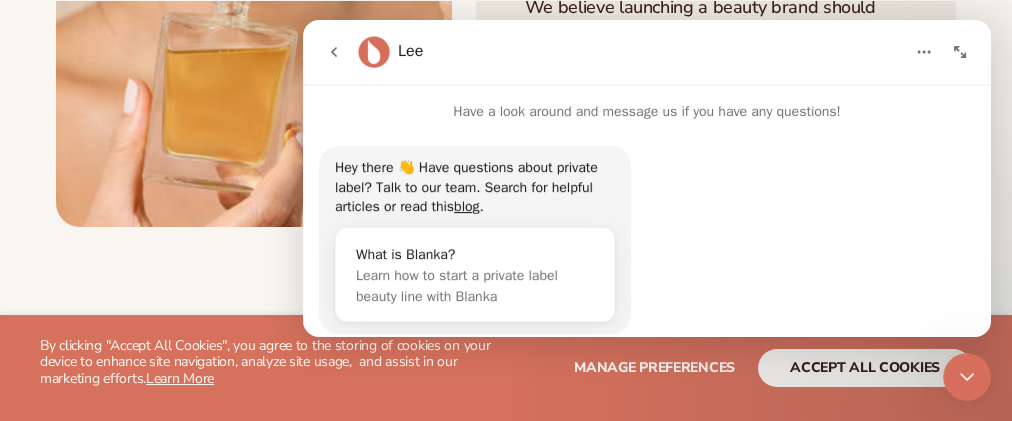 scroll, scrollTop: 0, scrollLeft: 0, axis: both 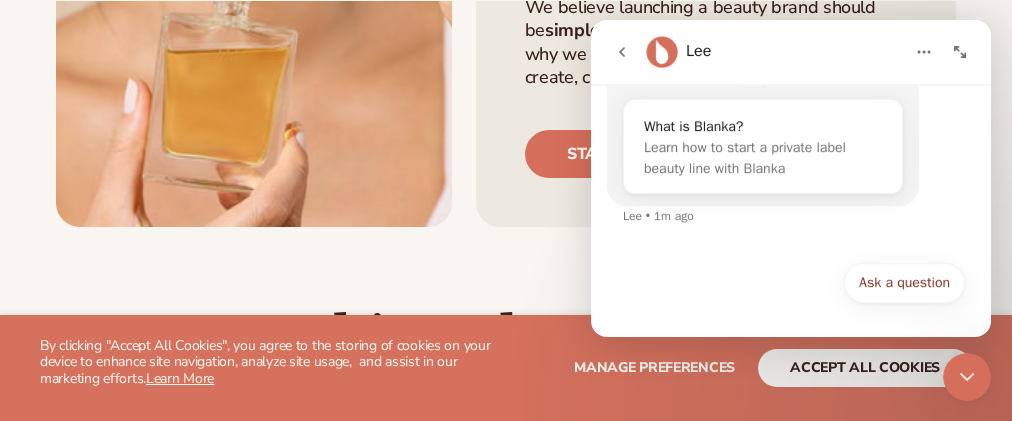click 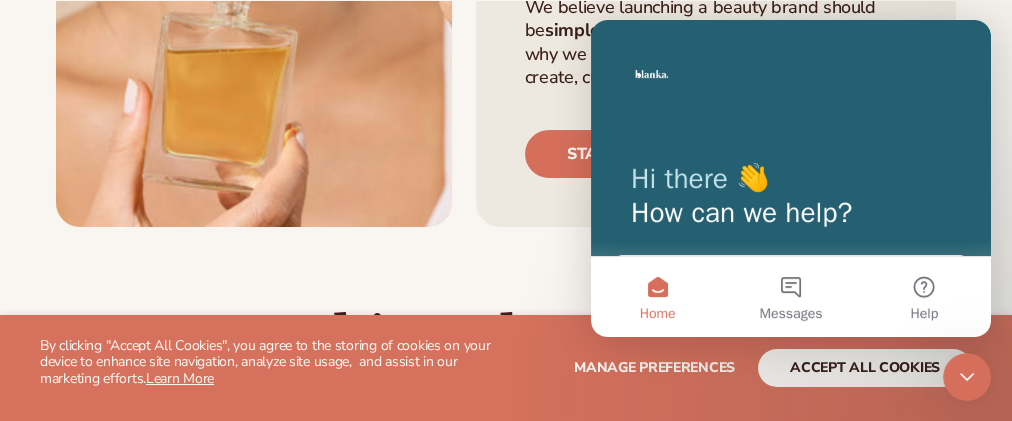 click on "Launching a beauty brand  used to be really hard
Before Blanka, starting a beauty brand meant huge upfront costs, minimum order quantities, complicated supply chains, and inventory headaches. It was an industry built for big brands, not entrepreneurs. We saw entrepreneurs struggling with sourcing, branding, and fulfillment— so we decided to change that.
see how it works" at bounding box center (506, 461) 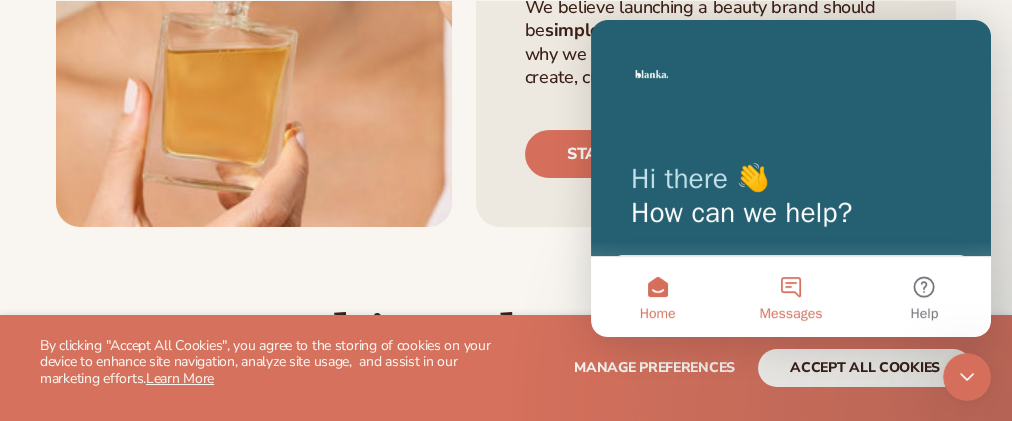click on "Messages" at bounding box center [790, 297] 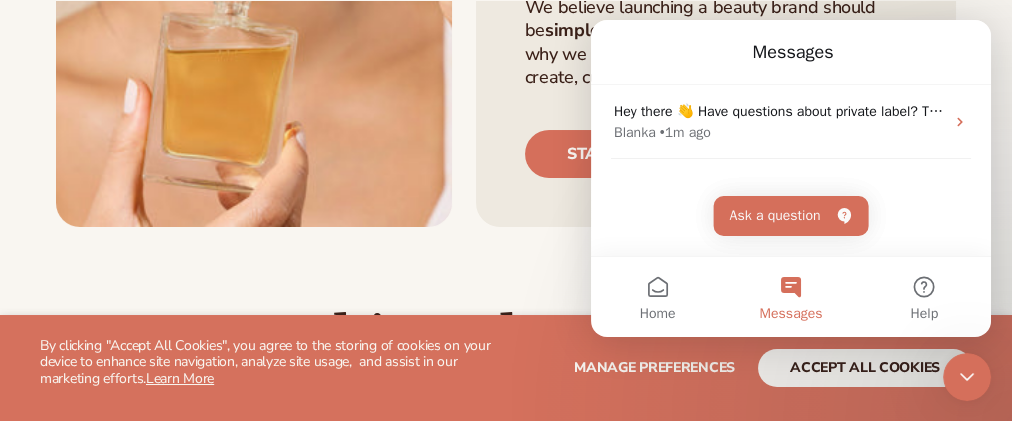 drag, startPoint x: 798, startPoint y: 243, endPoint x: 799, endPoint y: 202, distance: 41.01219 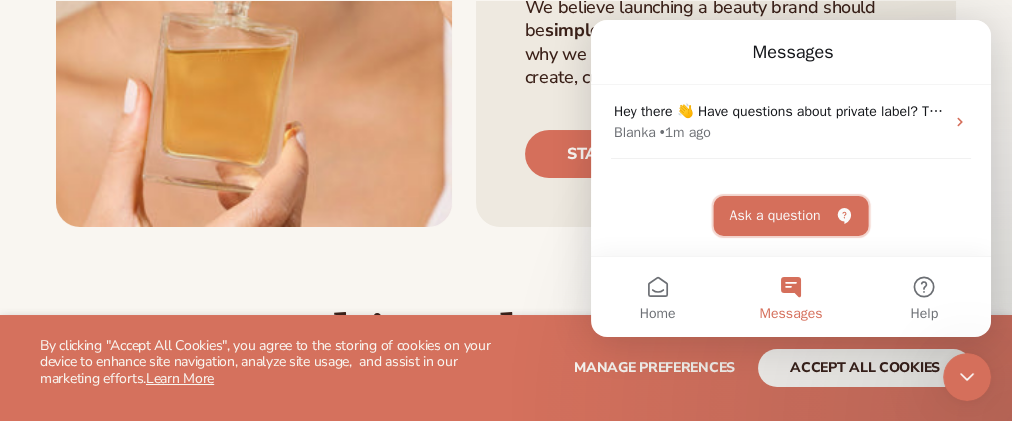 click on "Ask a question" at bounding box center [791, 216] 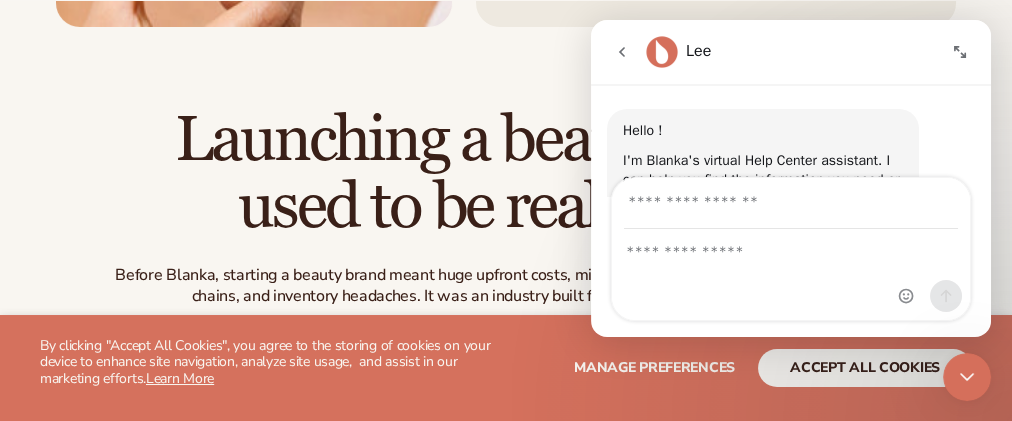 scroll, scrollTop: 700, scrollLeft: 0, axis: vertical 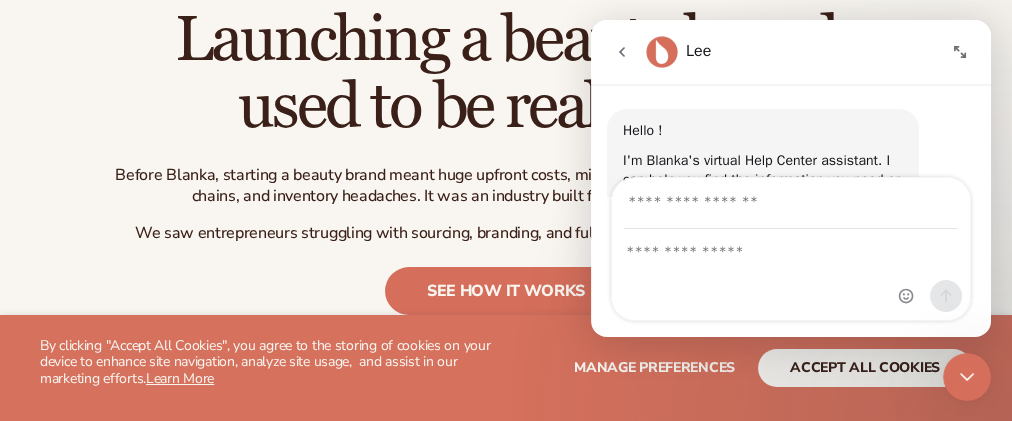 click on "We saw entrepreneurs struggling with sourcing, branding, and fulfillment— so we decided to change that." at bounding box center (506, 233) 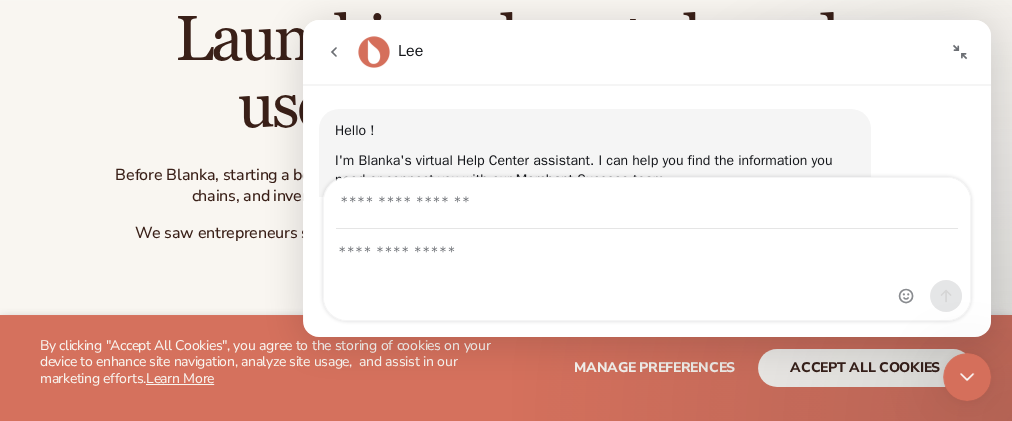 click 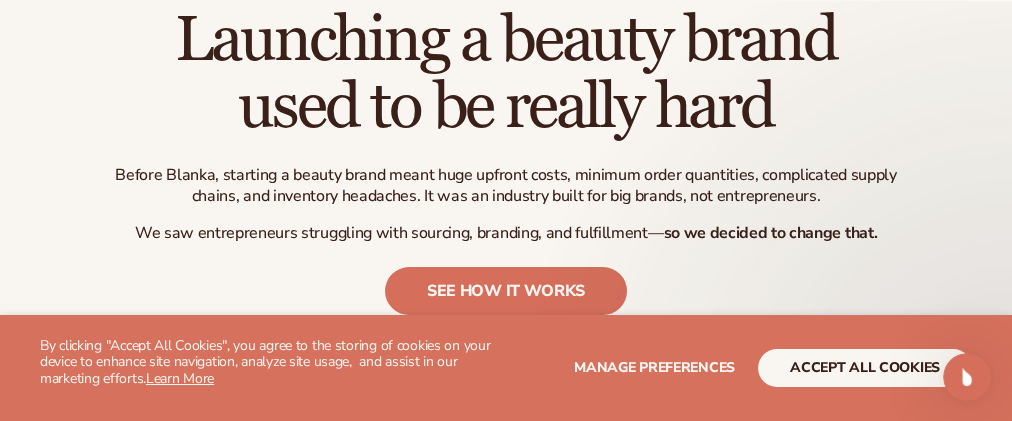 scroll, scrollTop: 0, scrollLeft: 0, axis: both 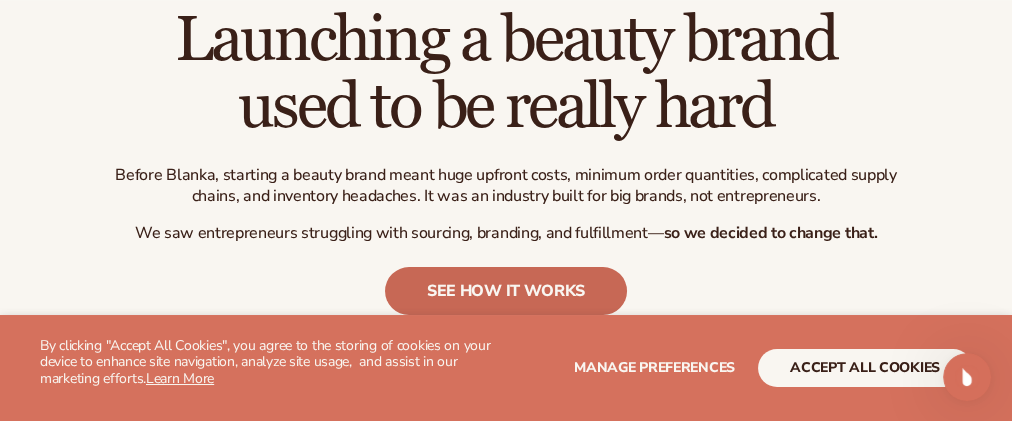 click on "see how it works" at bounding box center (506, 291) 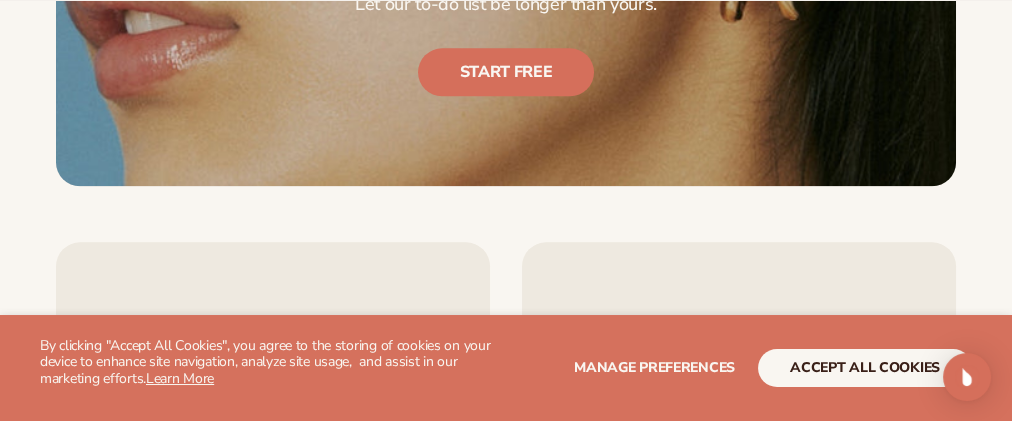 scroll, scrollTop: 4000, scrollLeft: 0, axis: vertical 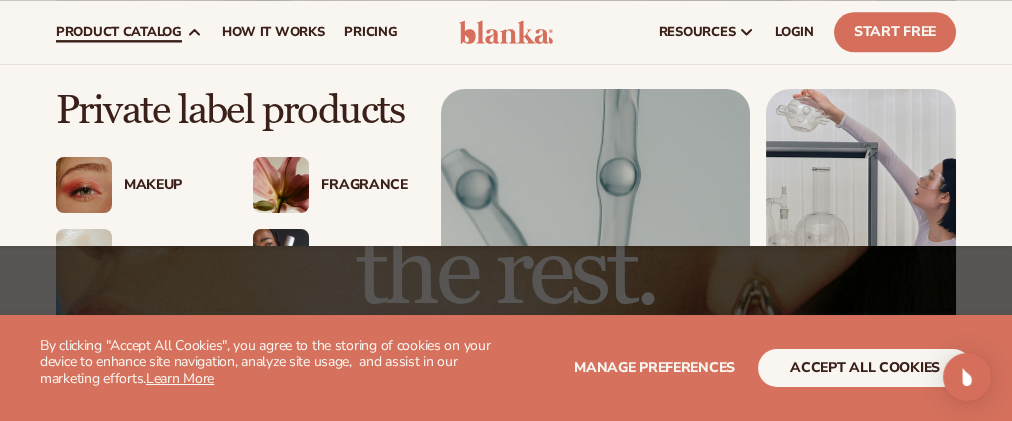 click on "product catalog" at bounding box center [119, 32] 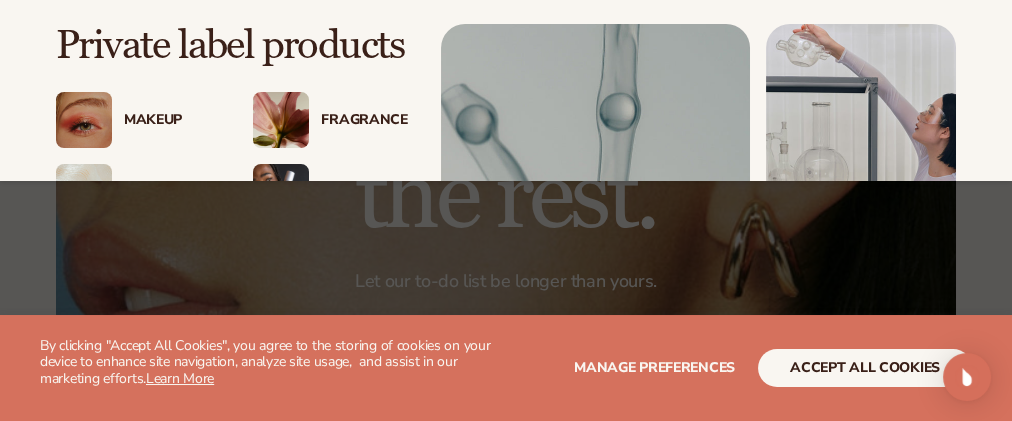 scroll, scrollTop: 4100, scrollLeft: 0, axis: vertical 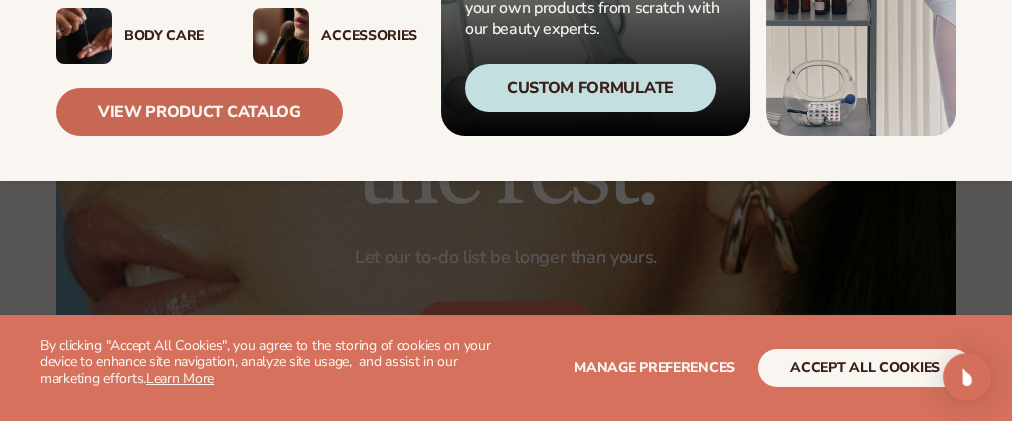 click on "View Product Catalog" at bounding box center (199, 112) 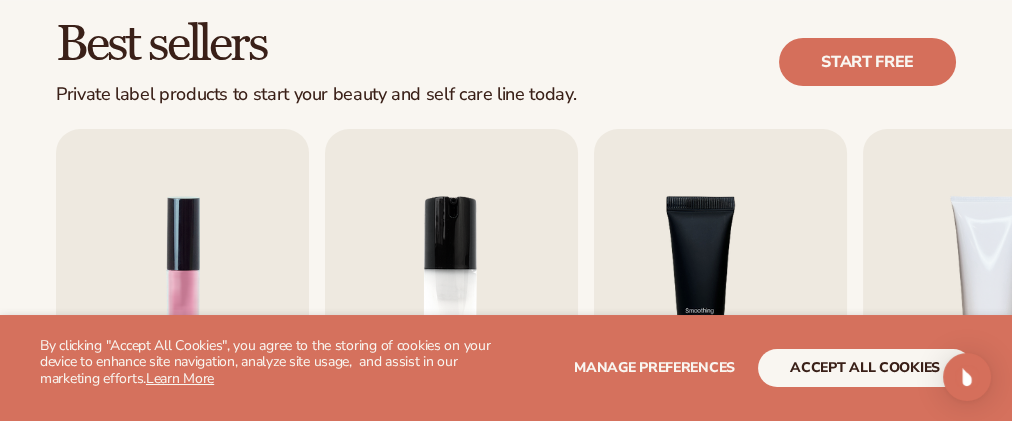 scroll, scrollTop: 600, scrollLeft: 0, axis: vertical 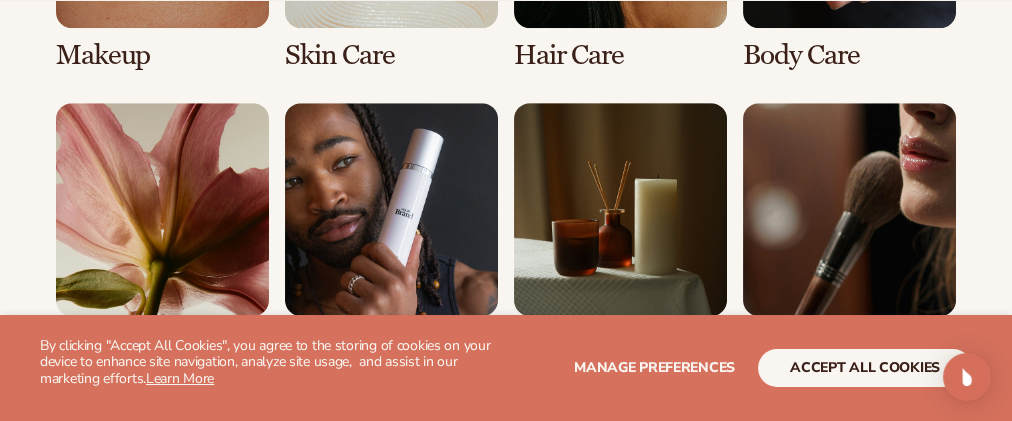 click at bounding box center (162, -57) 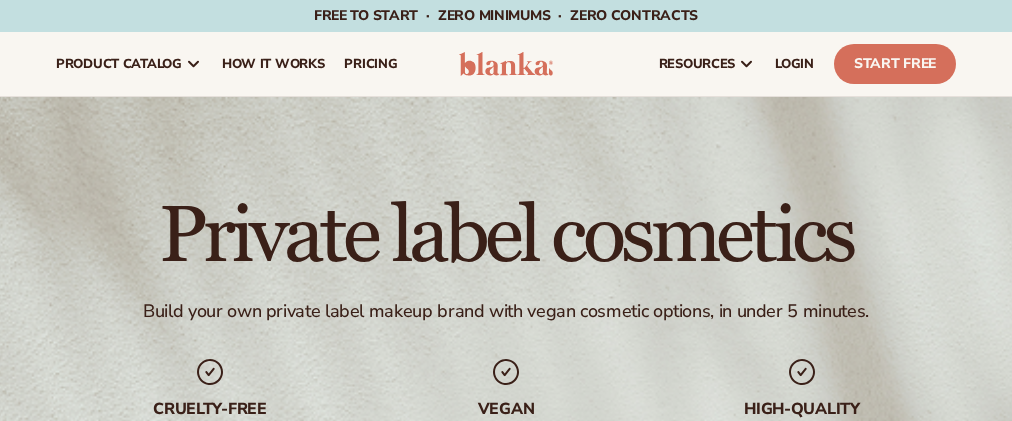 scroll, scrollTop: 0, scrollLeft: 0, axis: both 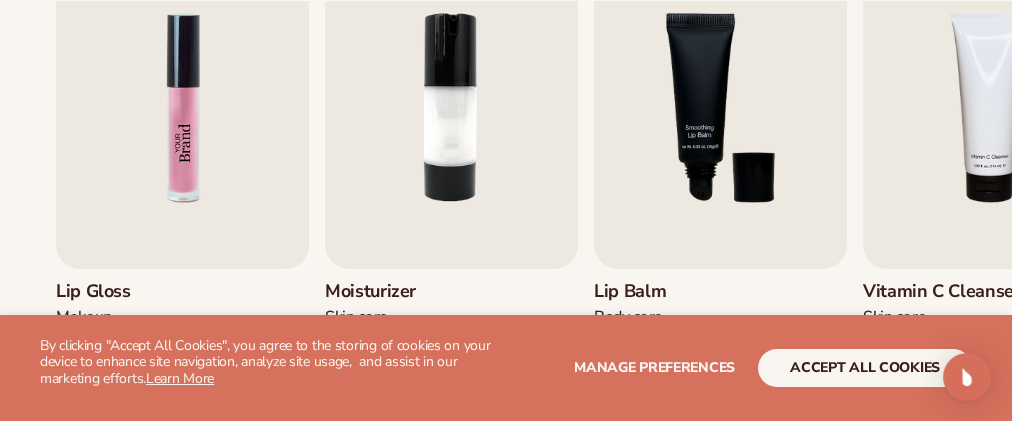 click at bounding box center (182, 107) 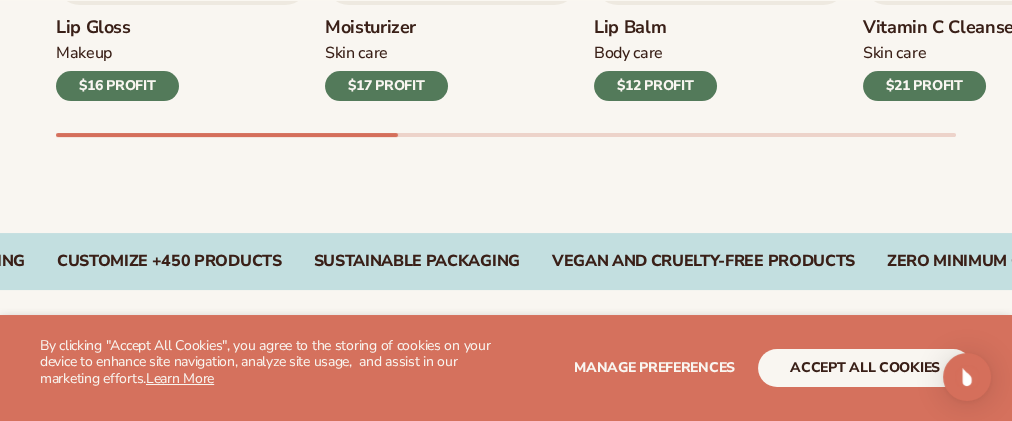 scroll, scrollTop: 1036, scrollLeft: 0, axis: vertical 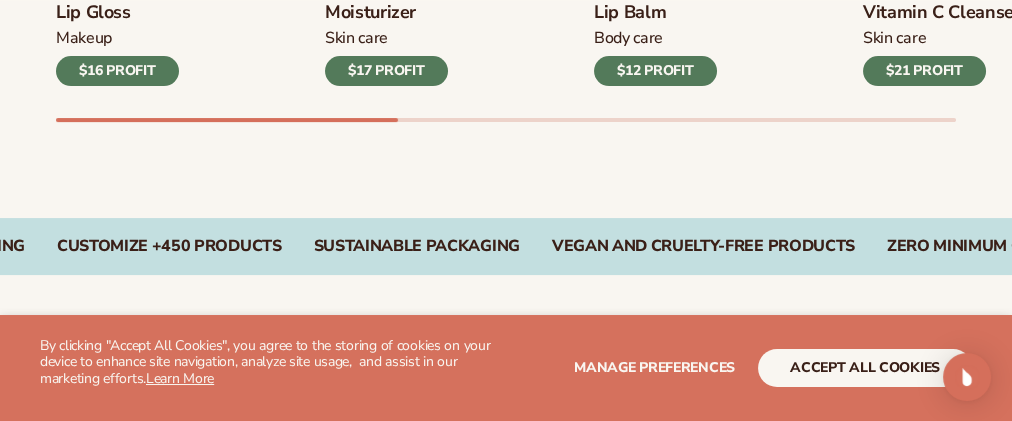 click on "$16 PROFIT" at bounding box center [117, 71] 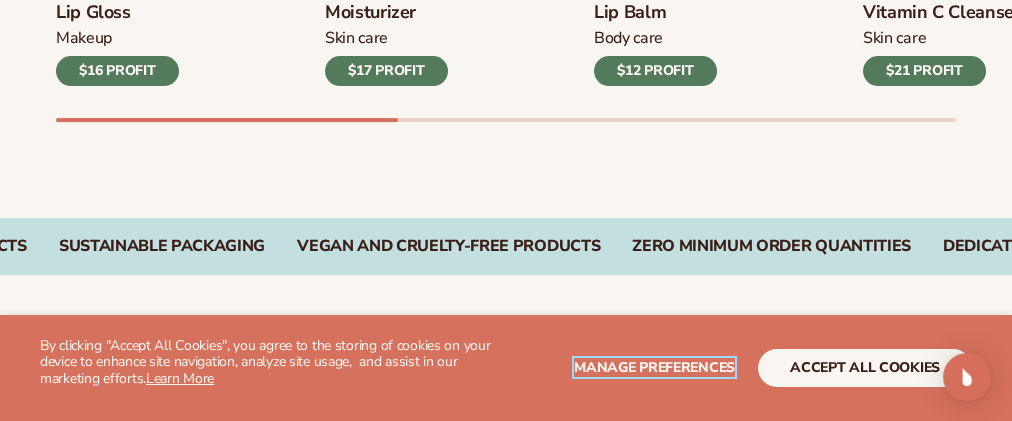 click on "Manage preferences" at bounding box center (654, 367) 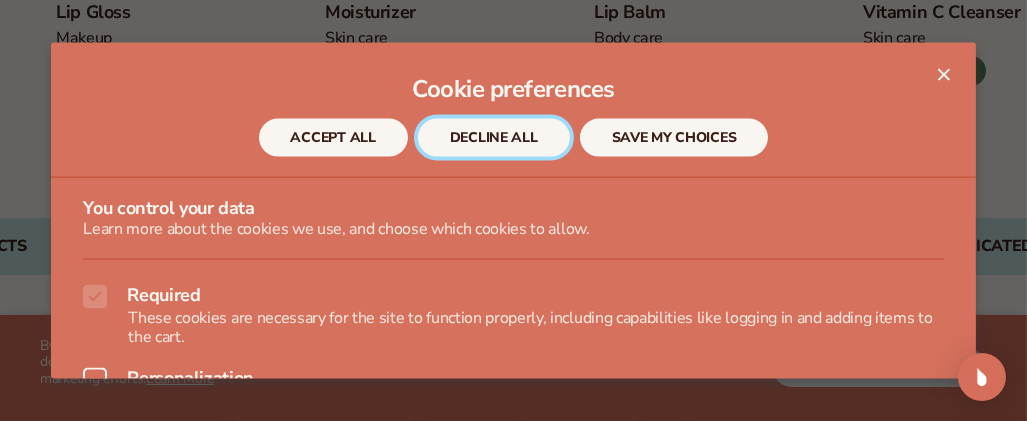 click on "DECLINE ALL" at bounding box center [494, 138] 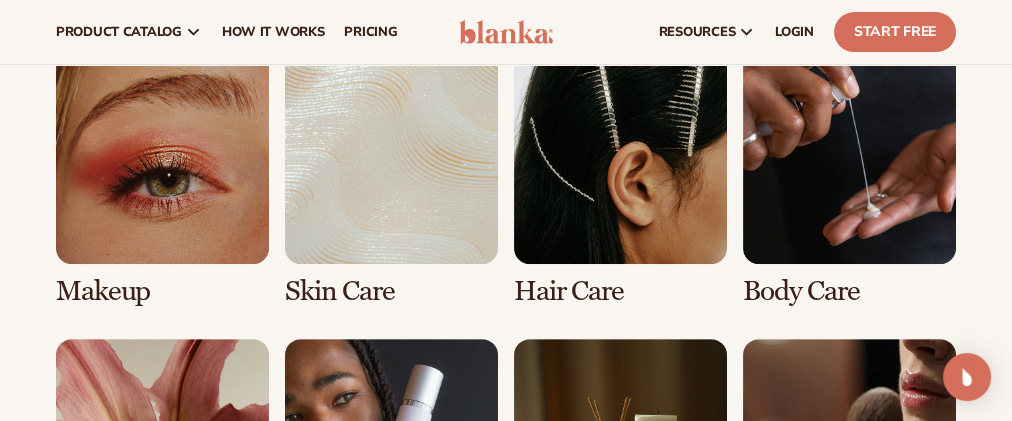 scroll, scrollTop: 1536, scrollLeft: 0, axis: vertical 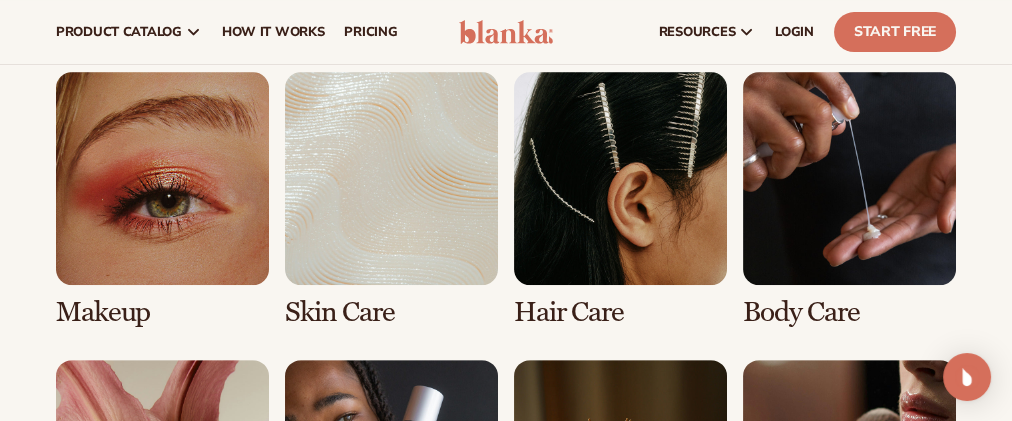 click at bounding box center (162, 200) 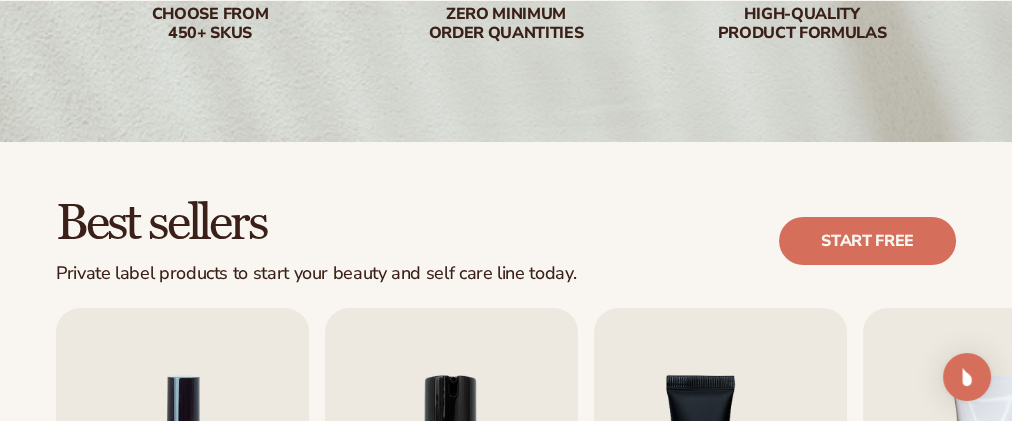 scroll, scrollTop: 600, scrollLeft: 0, axis: vertical 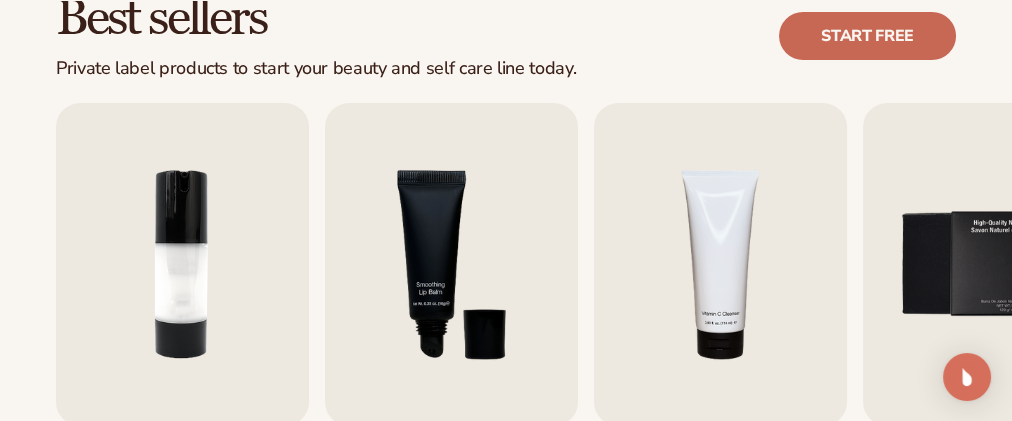 click on "Start free" at bounding box center (867, 36) 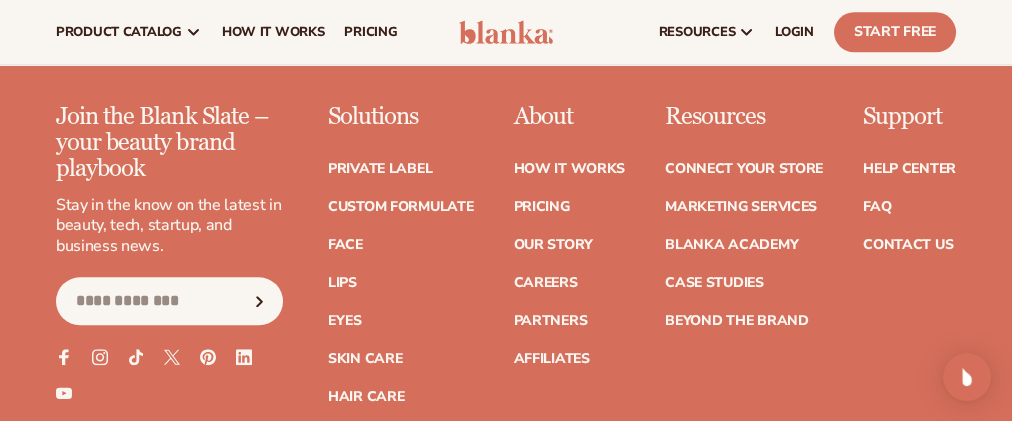 scroll, scrollTop: 4067, scrollLeft: 0, axis: vertical 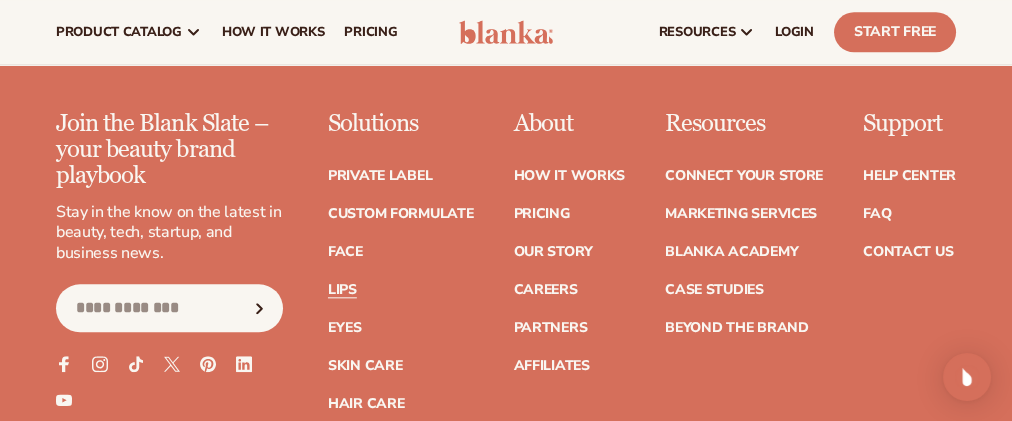 click on "Lips" at bounding box center [342, 290] 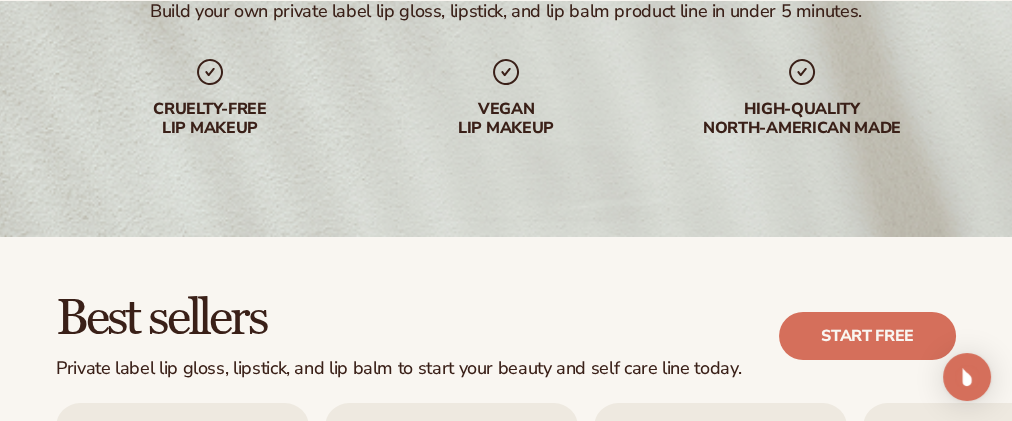 scroll, scrollTop: 600, scrollLeft: 0, axis: vertical 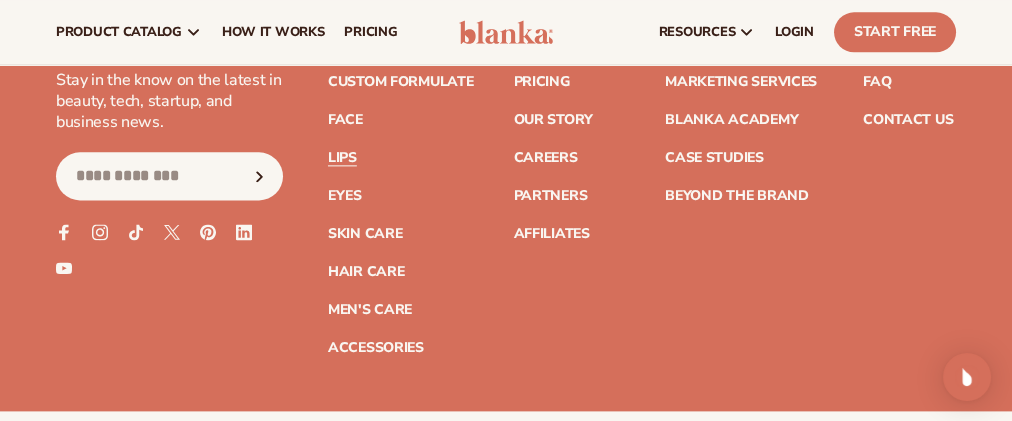 click on "Join the Blank Slate – your beauty brand playbook
Stay in the know on the latest in beauty, tech, startup, and business news.
Email
Facebook
Instagram
TikTok
X (Twitter)
Pinterest
Linkedin" at bounding box center [169, 128] 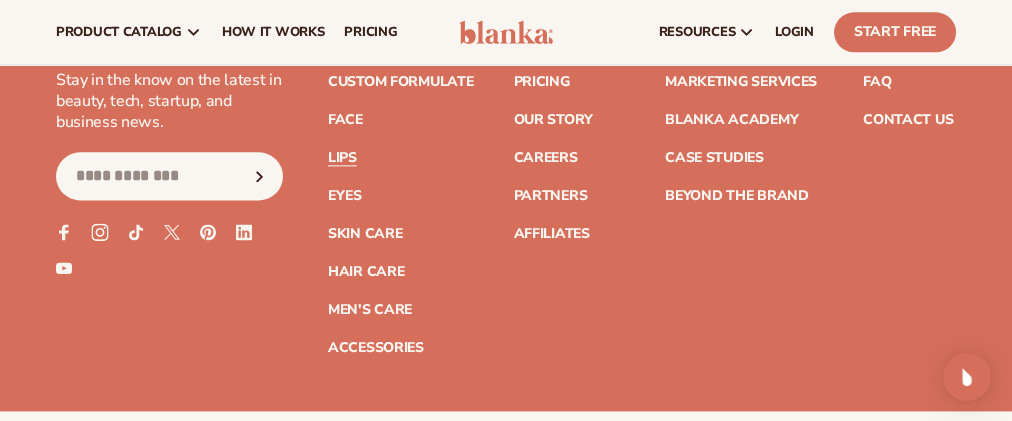 click on "Join the Blank Slate – your beauty brand playbook
Stay in the know on the latest in beauty, tech, startup, and business news.
Email
Facebook
Instagram
TikTok
X (Twitter)
Pinterest
Linkedin" at bounding box center [169, 128] 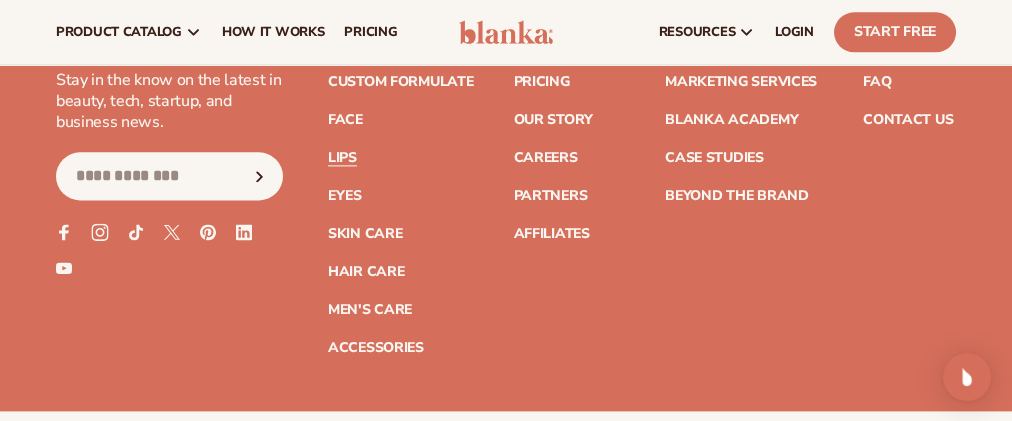 click 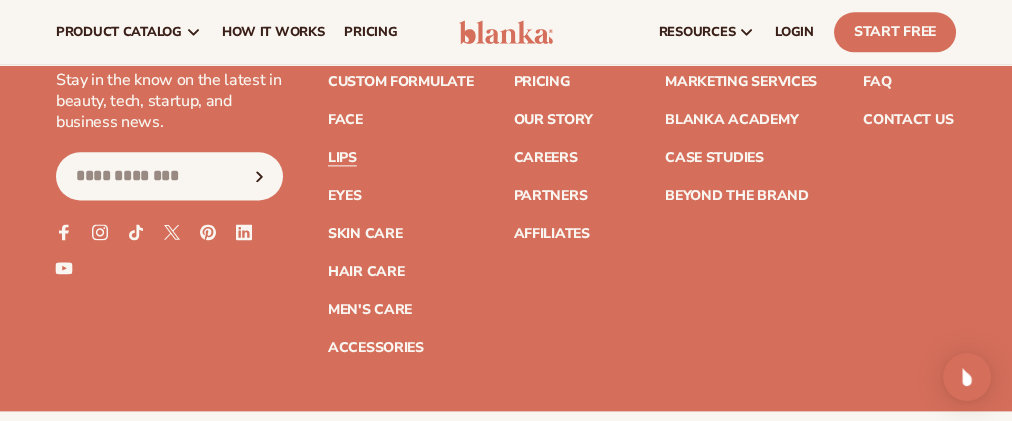 click 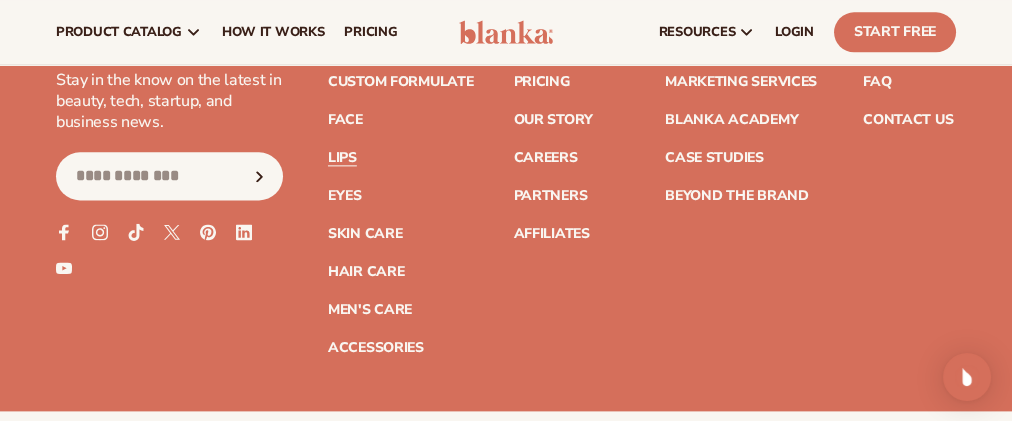 click 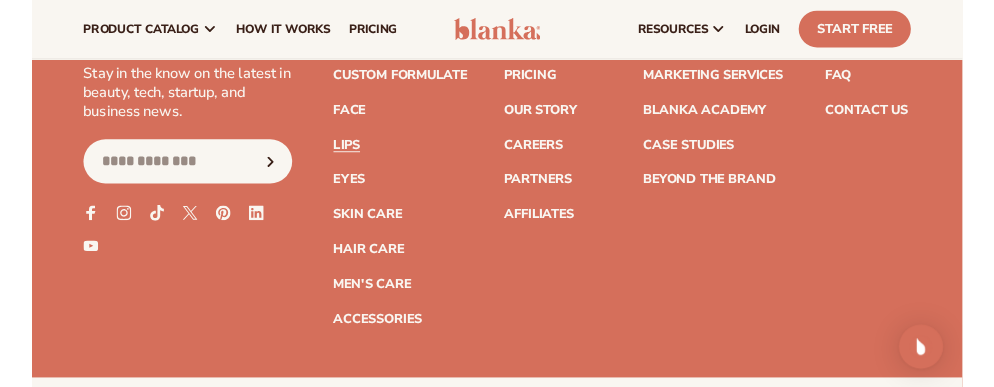 scroll, scrollTop: 4789, scrollLeft: 0, axis: vertical 